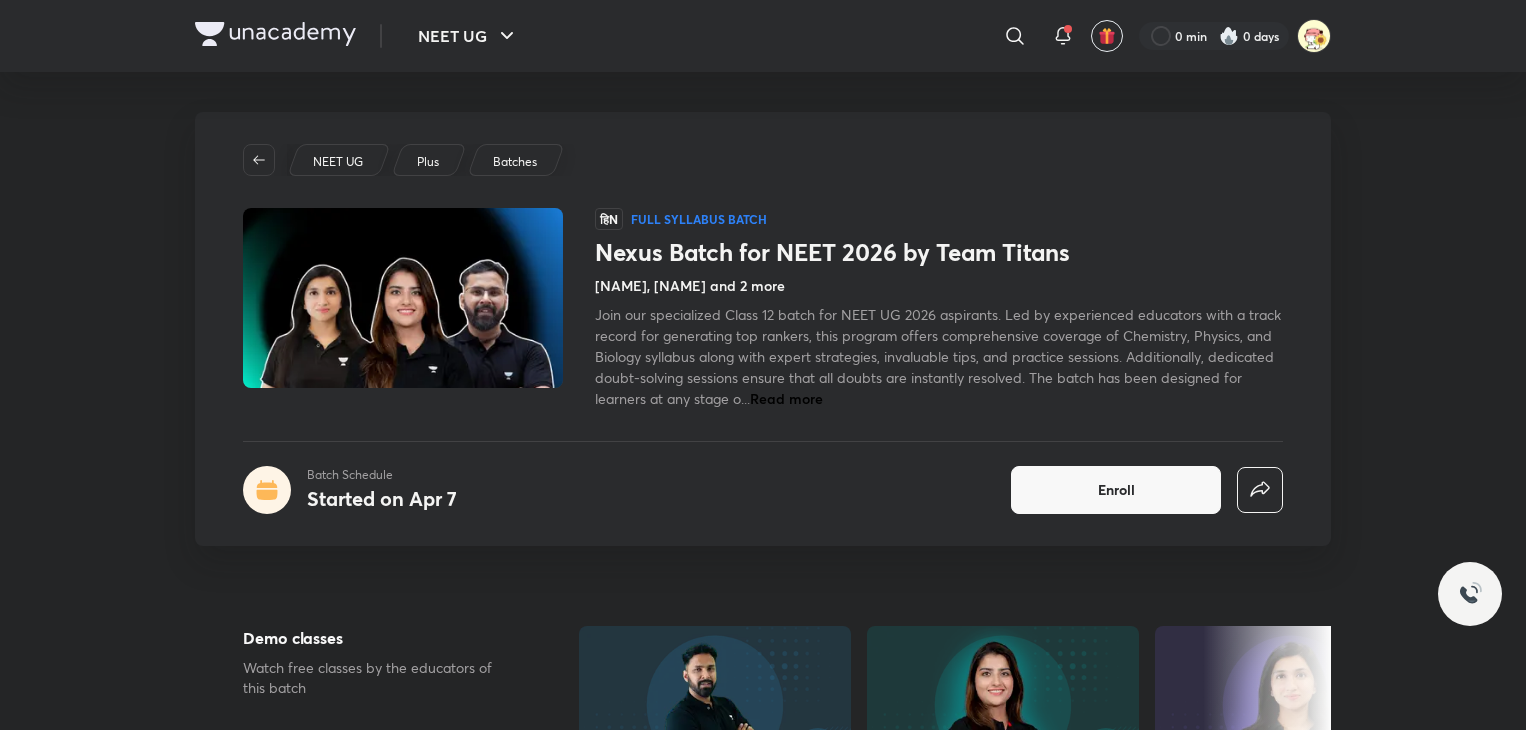 scroll, scrollTop: 132, scrollLeft: 0, axis: vertical 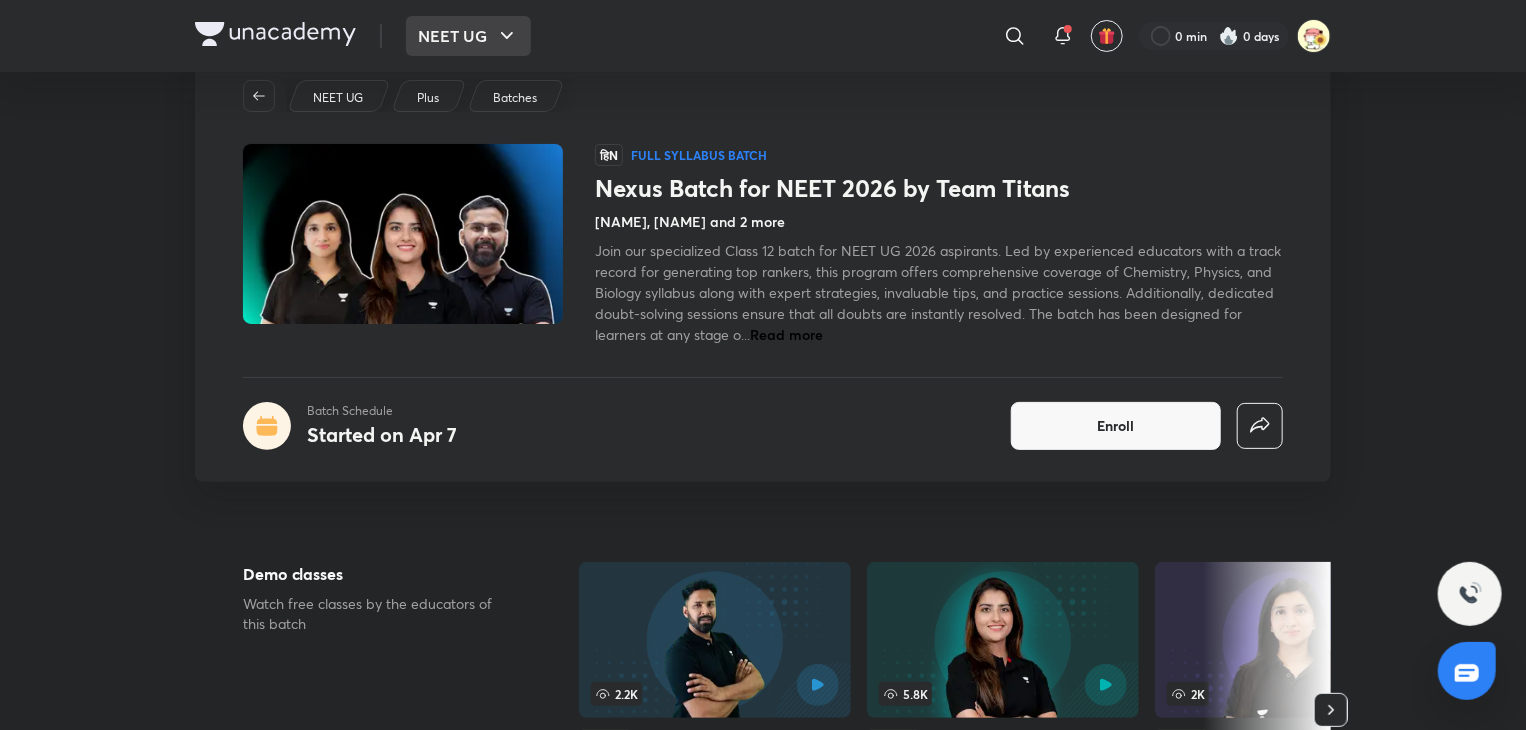 click 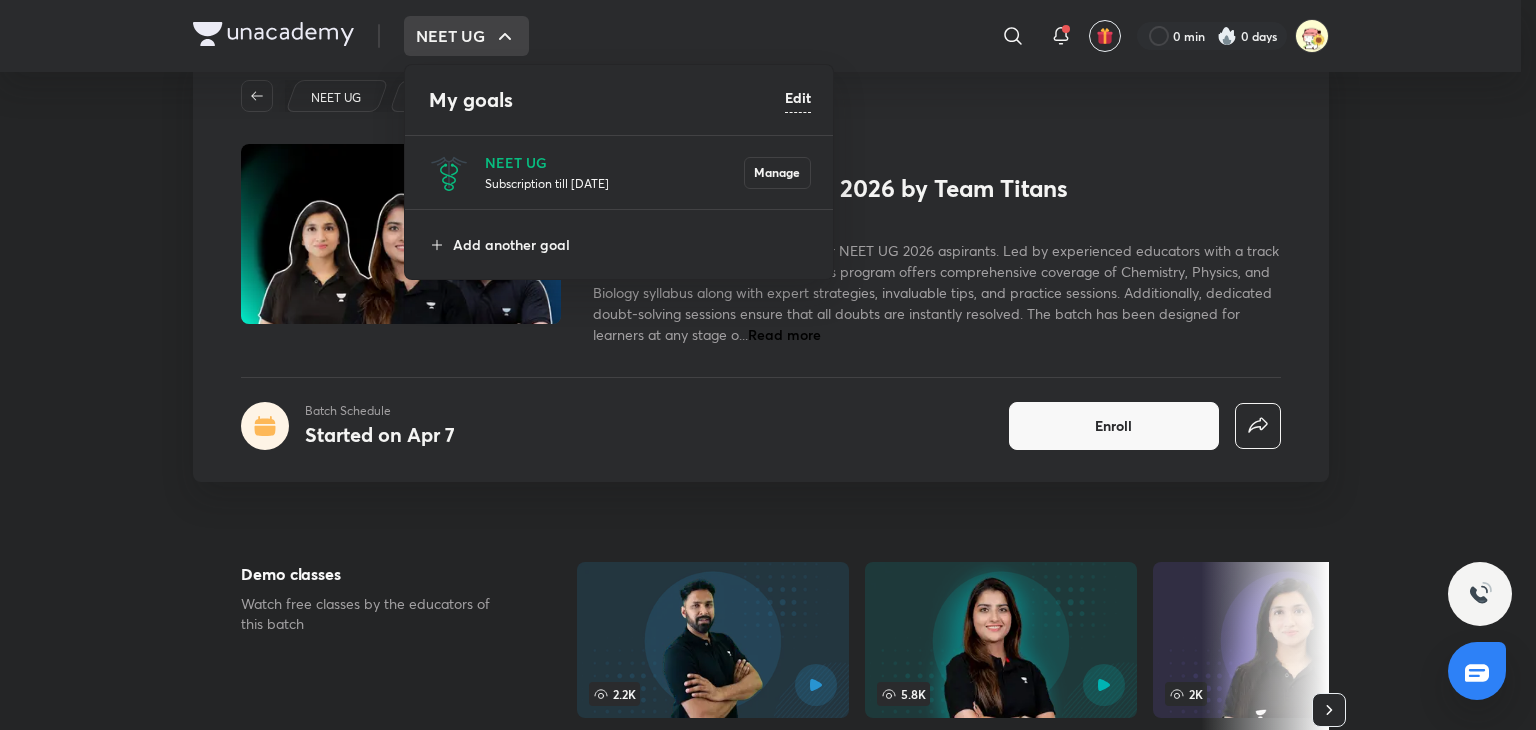 click on "Subscription till 26 May 2026" at bounding box center [614, 183] 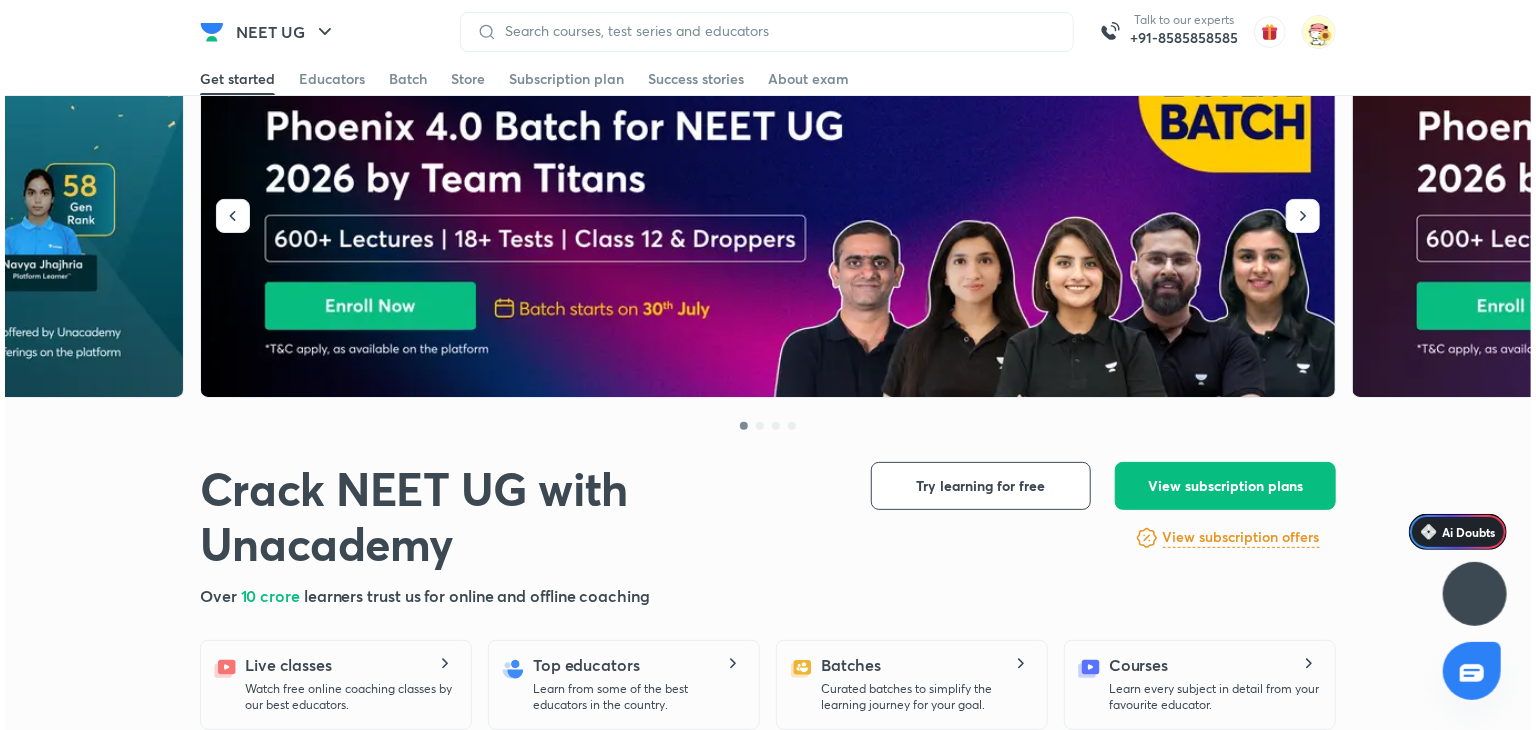 scroll, scrollTop: 0, scrollLeft: 0, axis: both 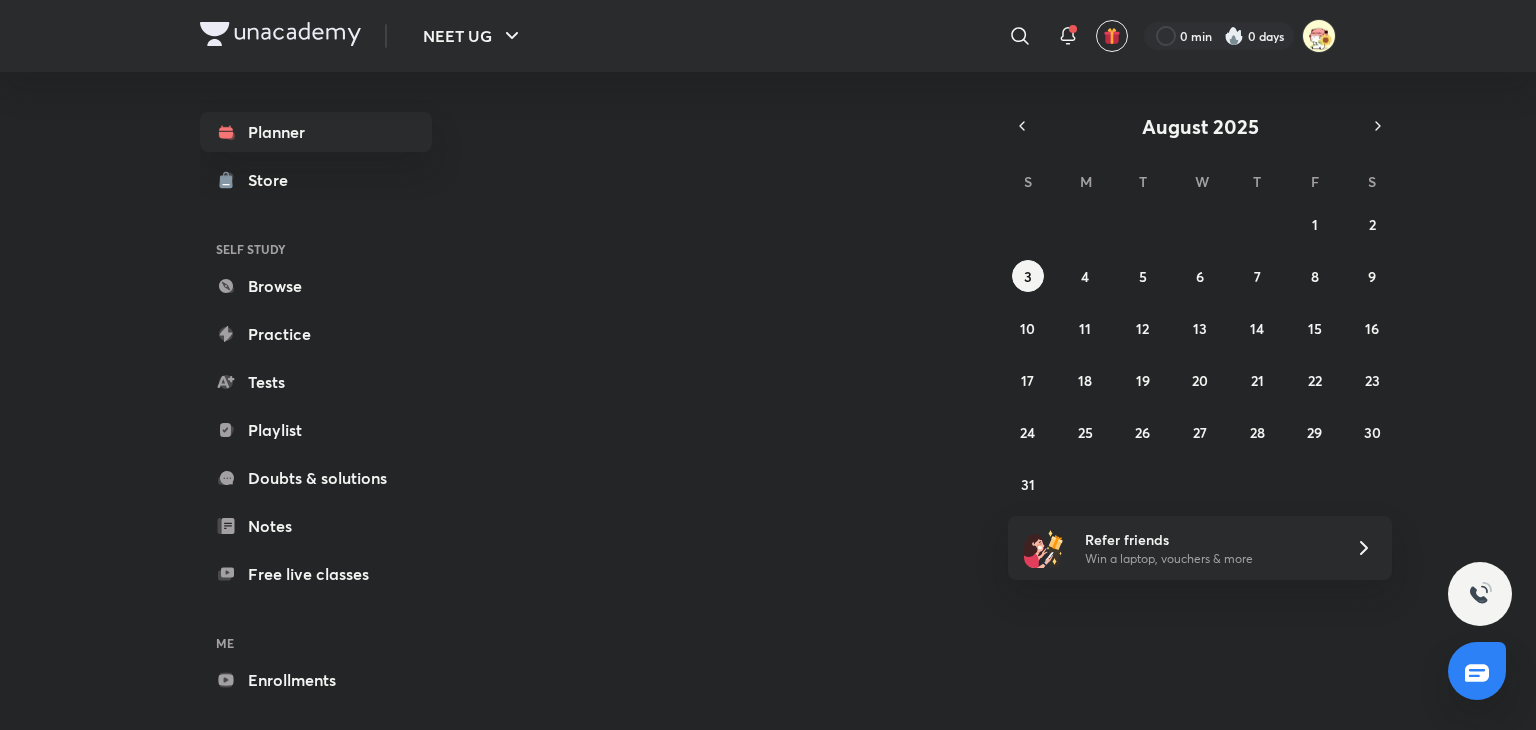 click on "Planner Store SELF STUDY Browse Practice Tests Playlist Doubts & solutions Notes Free live classes ME Enrollments Saved" at bounding box center (336, 393) 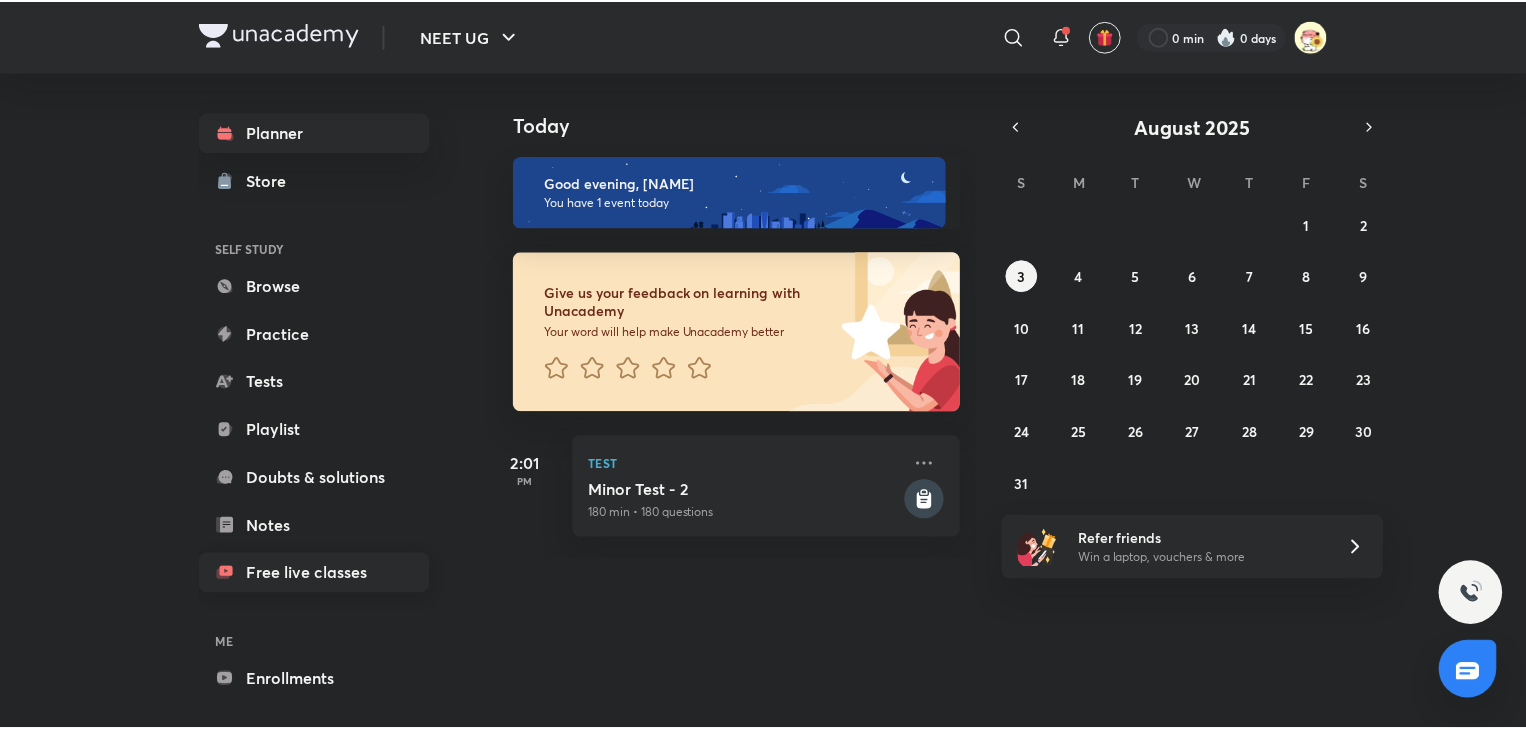 scroll, scrollTop: 74, scrollLeft: 0, axis: vertical 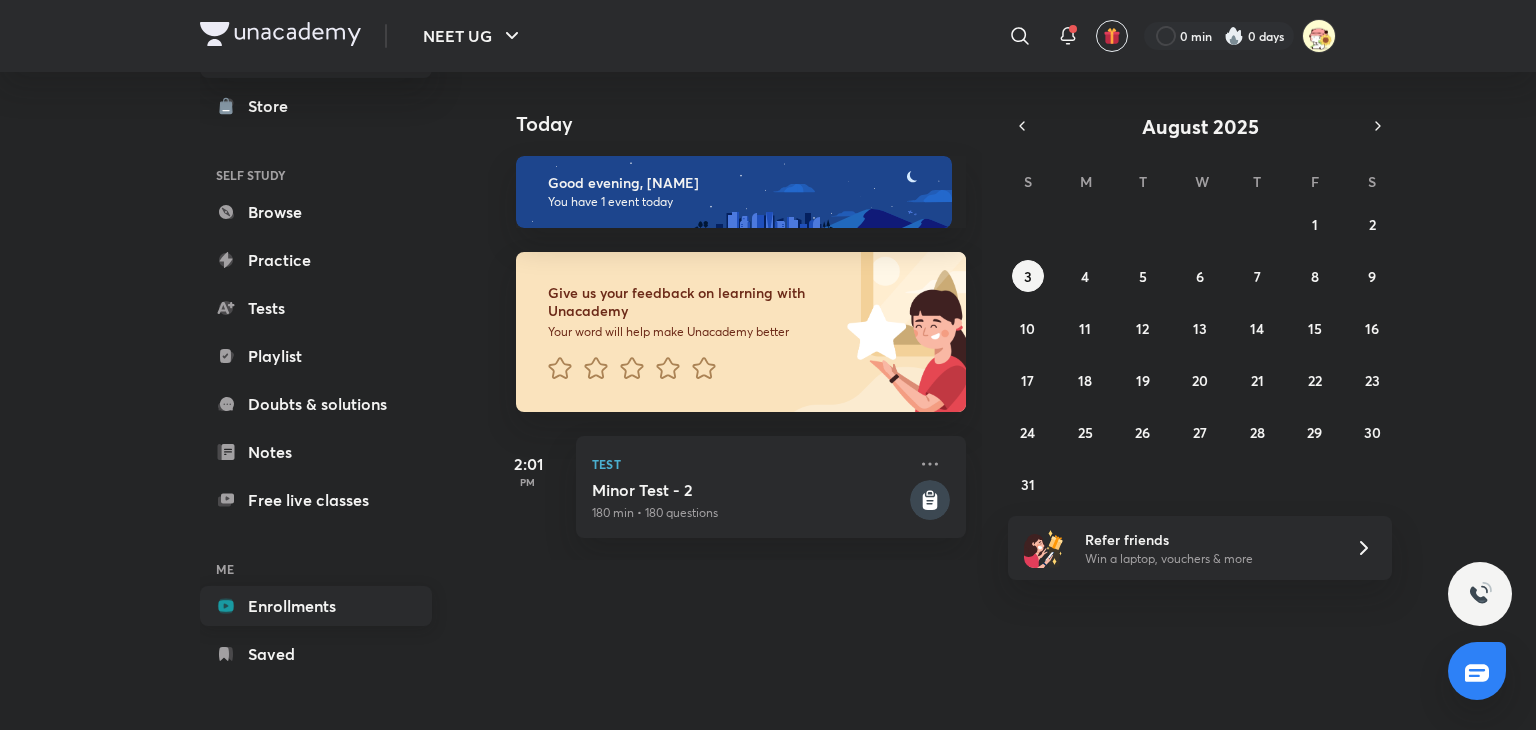 click on "Enrollments" at bounding box center [316, 606] 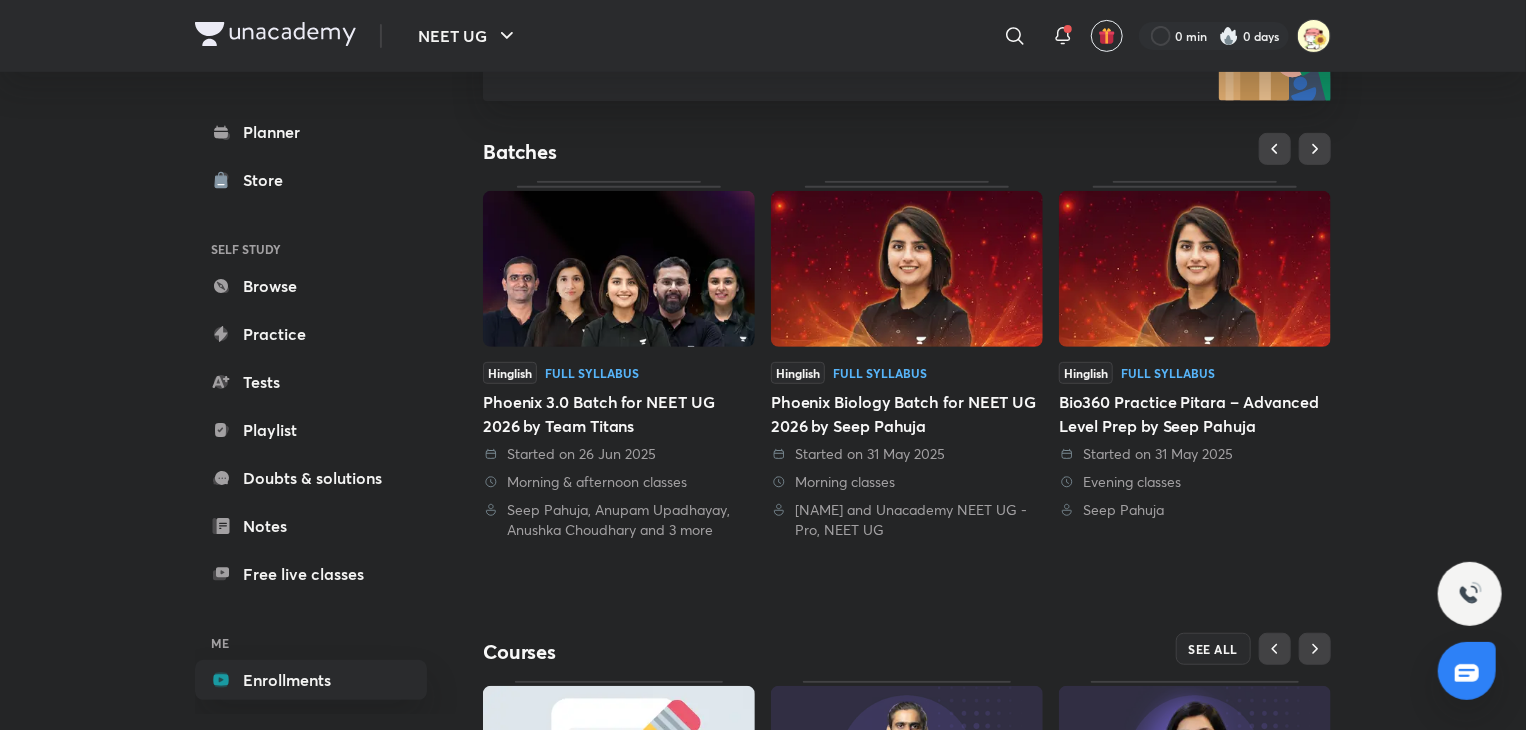 scroll, scrollTop: 348, scrollLeft: 0, axis: vertical 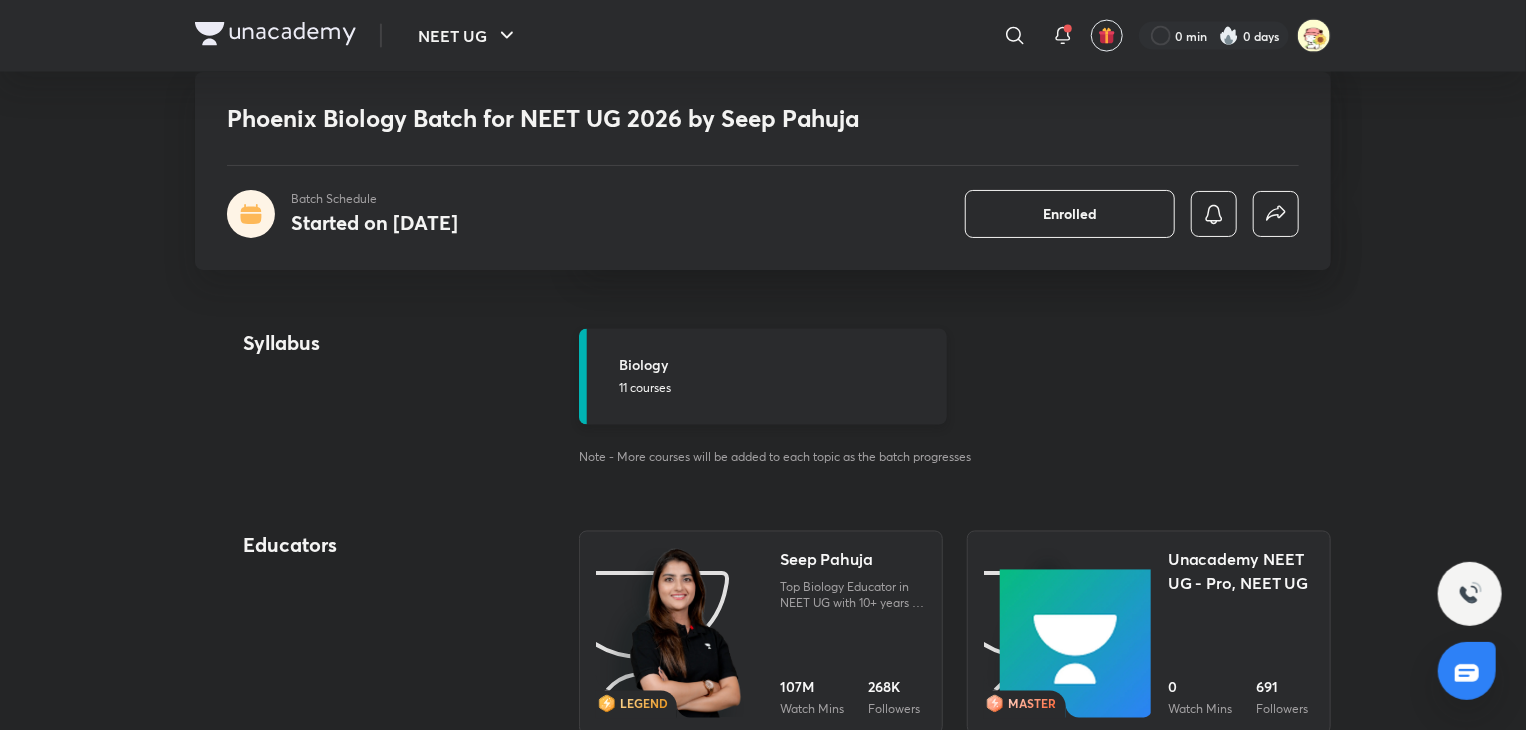 click on "11 courses" at bounding box center (777, 389) 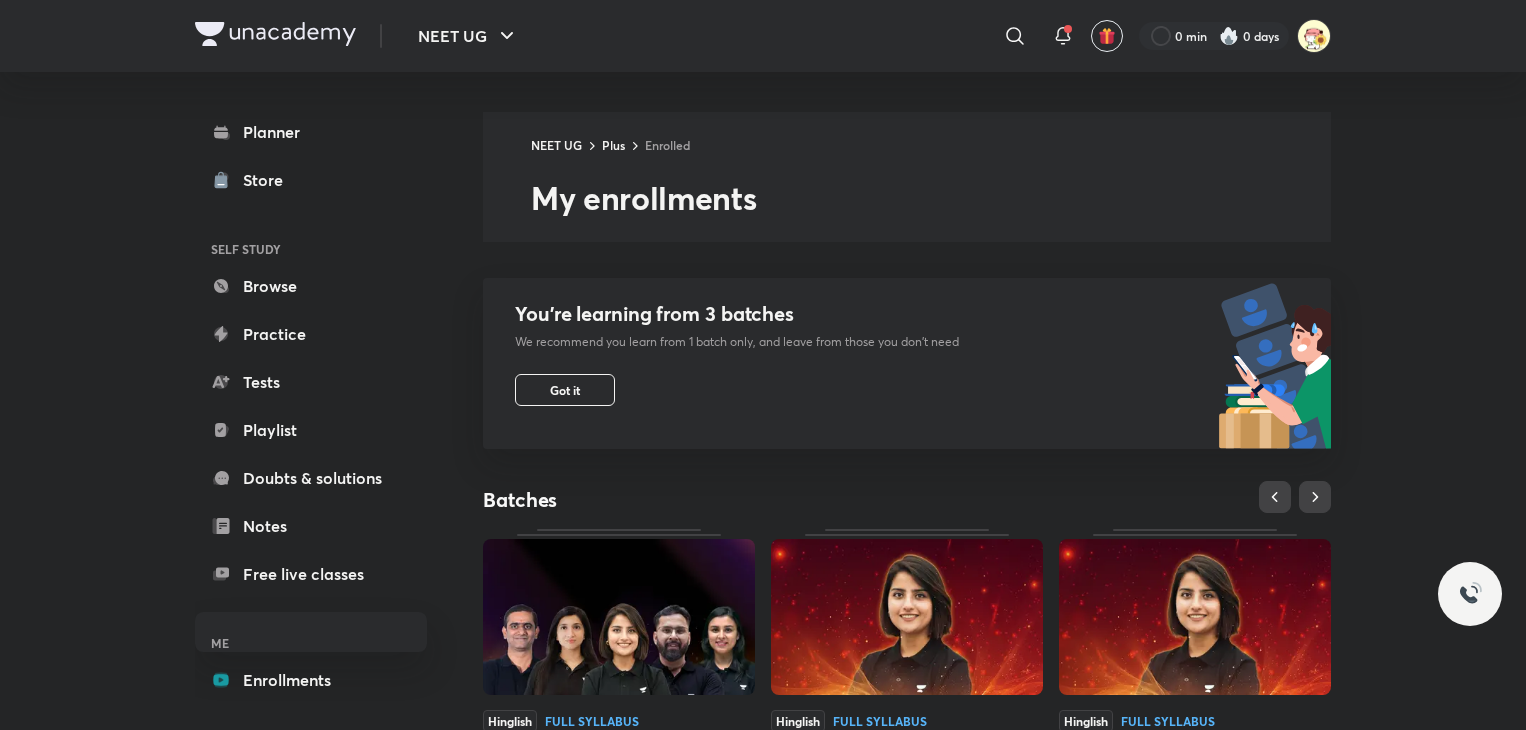 scroll, scrollTop: 348, scrollLeft: 0, axis: vertical 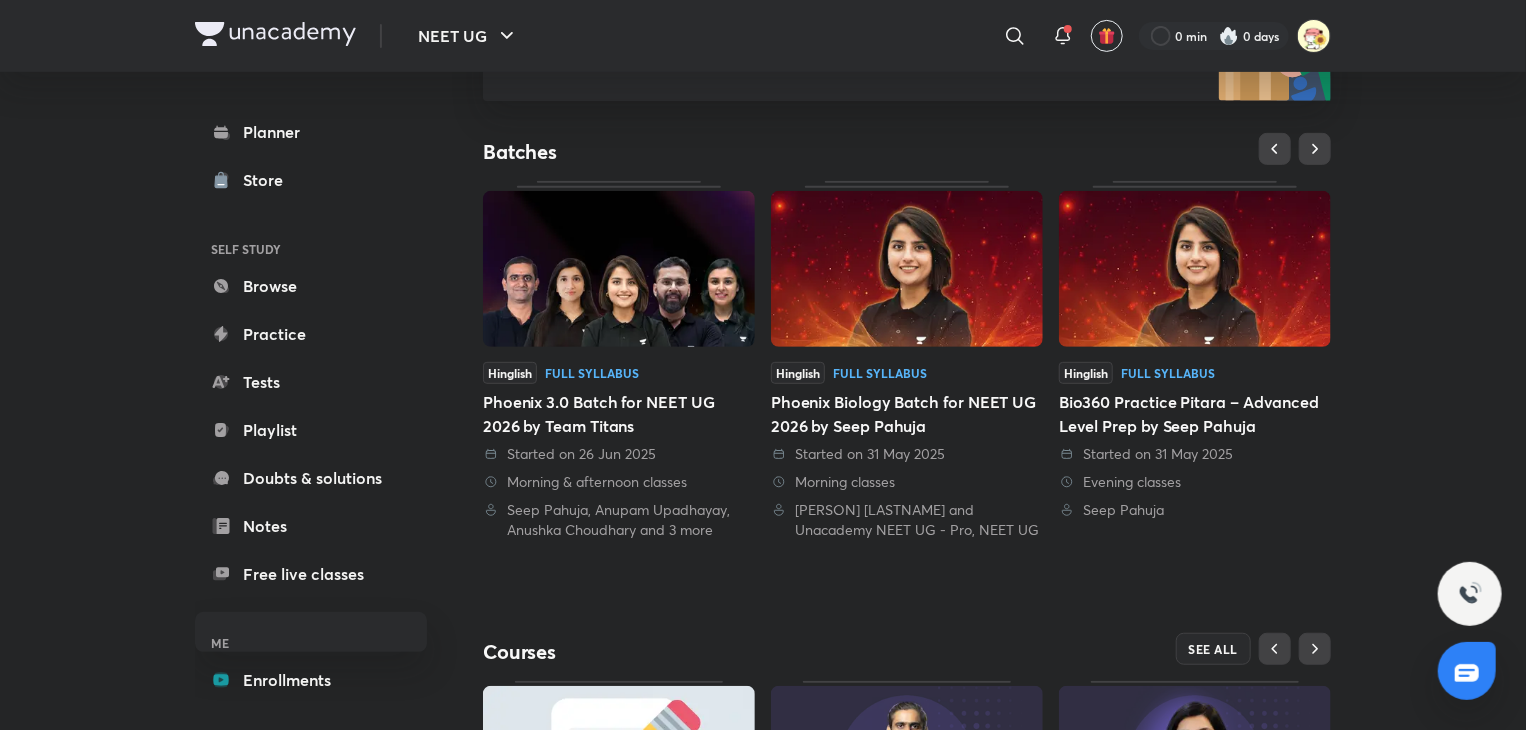 click at bounding box center [907, 269] 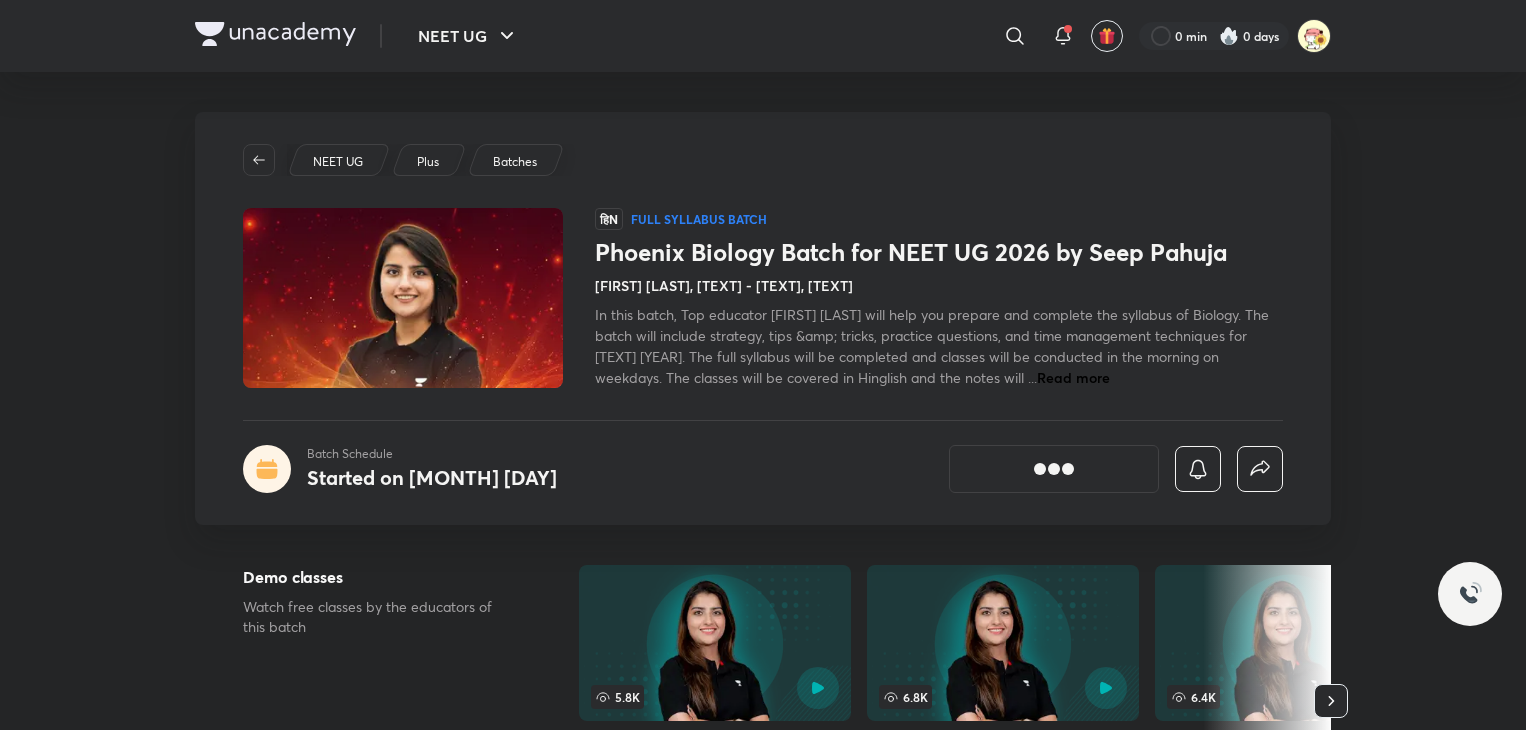 scroll, scrollTop: 0, scrollLeft: 0, axis: both 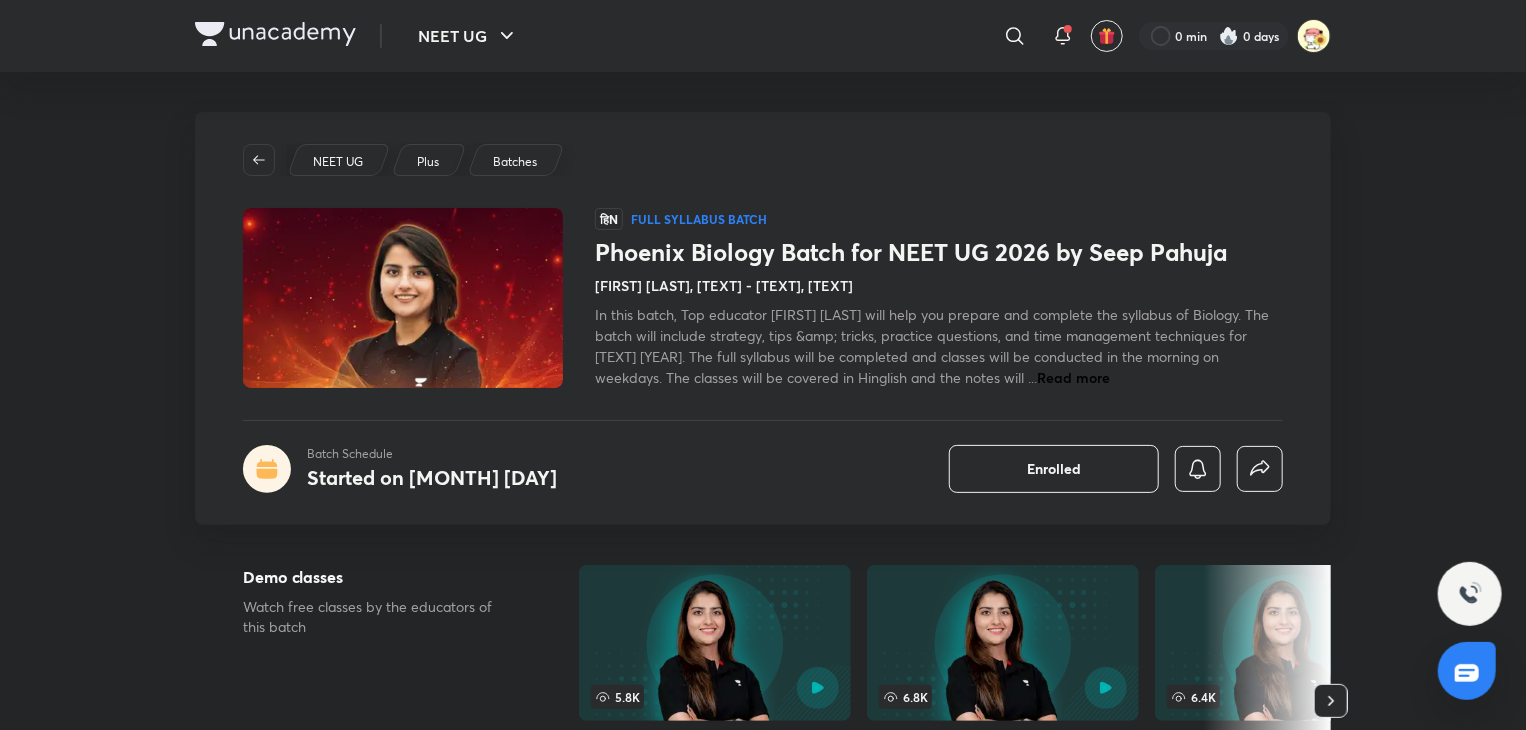click on "[TEXT] [TEXT] [TEXT] [TEXT] [YEAR] by [FIRST] [LAST] [FIRST] [LAST], [TEXT] [TEXT] - [TEXT], [TEXT] In this batch, Top educator [FIRST] [LAST] will help you prepare and complete the syllabus of Biology. The batch will include strategy, tips &amp; tricks, practice questions, and time management techniques for [TEXT] [YEAR]. Enrolling in this batch will be the one-stop solution to prepare for [TEXT] [YEAR]. The full syllabus will be completed and classes will be conducted in the morning on weekdays. The classes will be covered in Hinglish and the notes will ...  Read more Batch Schedule Started on [MONTH] [DAY] Enrolled" at bounding box center (763, 318) 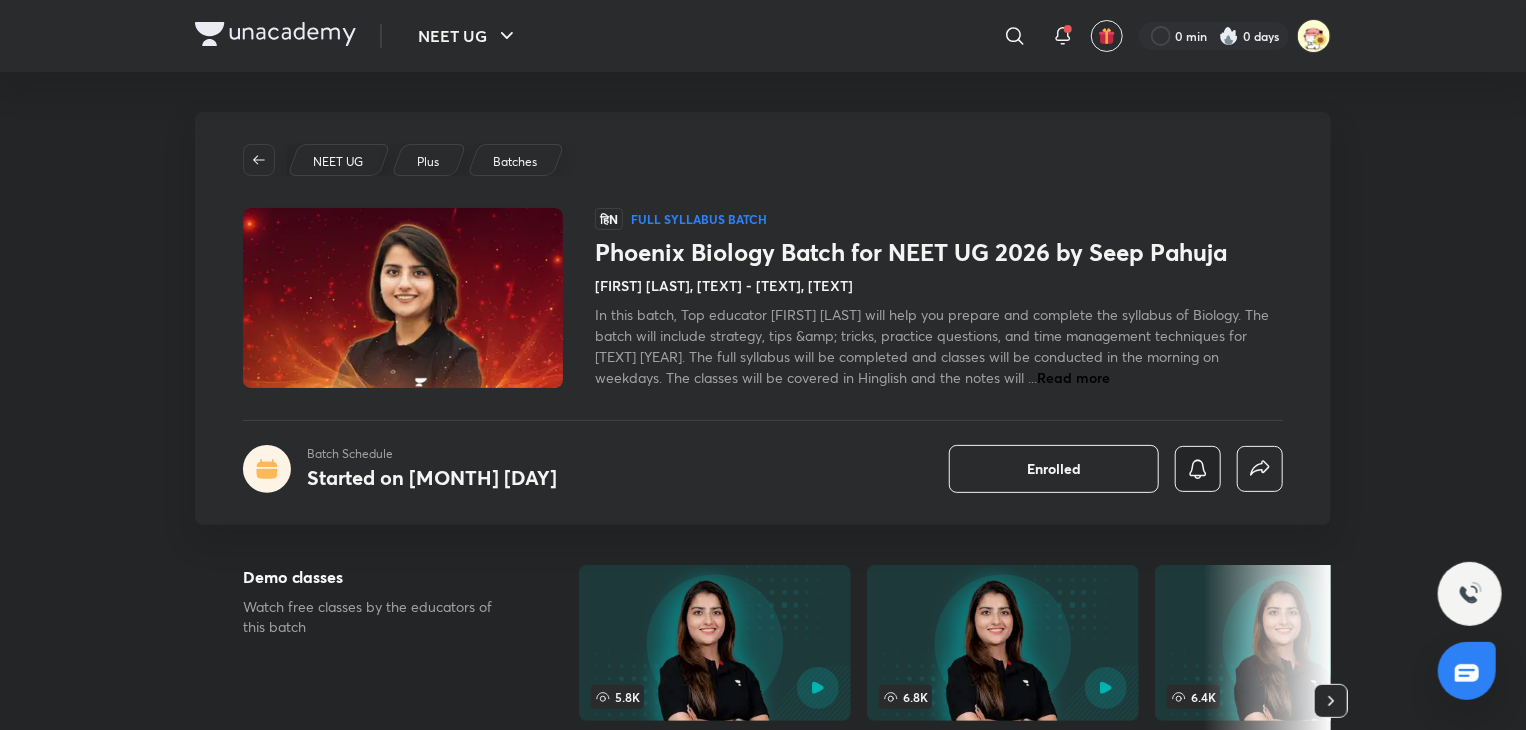 click at bounding box center [1198, 469] 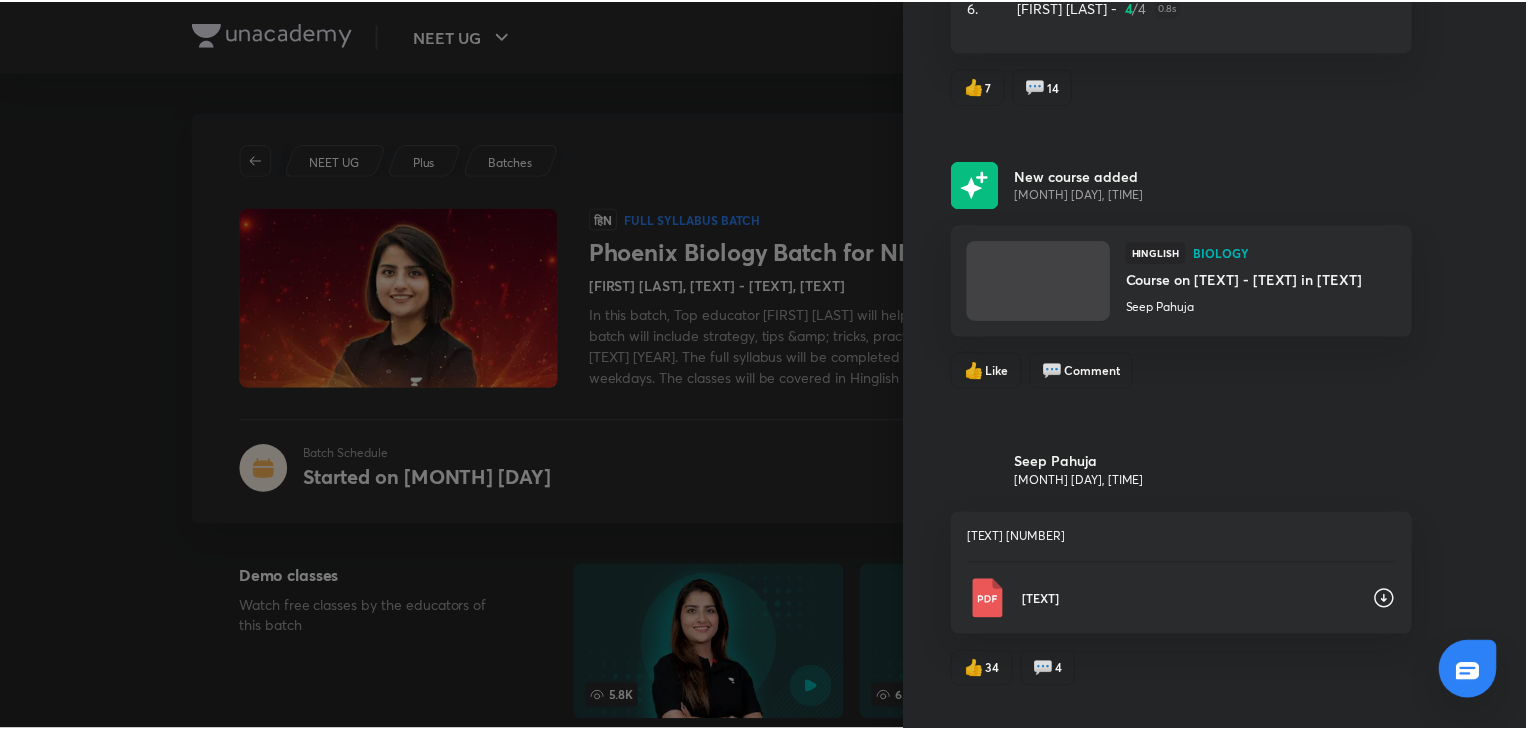 scroll, scrollTop: 3880, scrollLeft: 0, axis: vertical 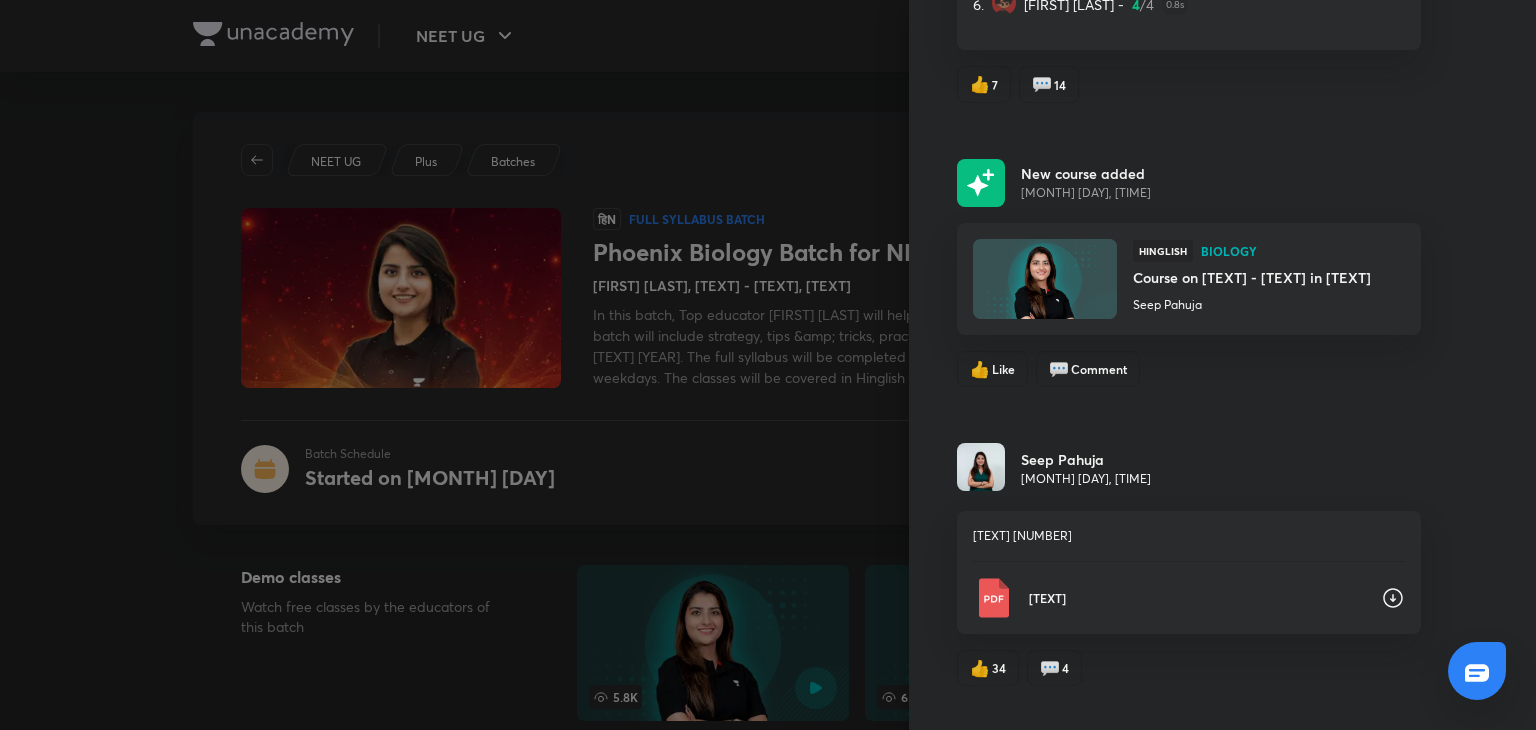 click on "Course on [TEXT] - [TEXT] in [TEXT]" at bounding box center (1252, 277) 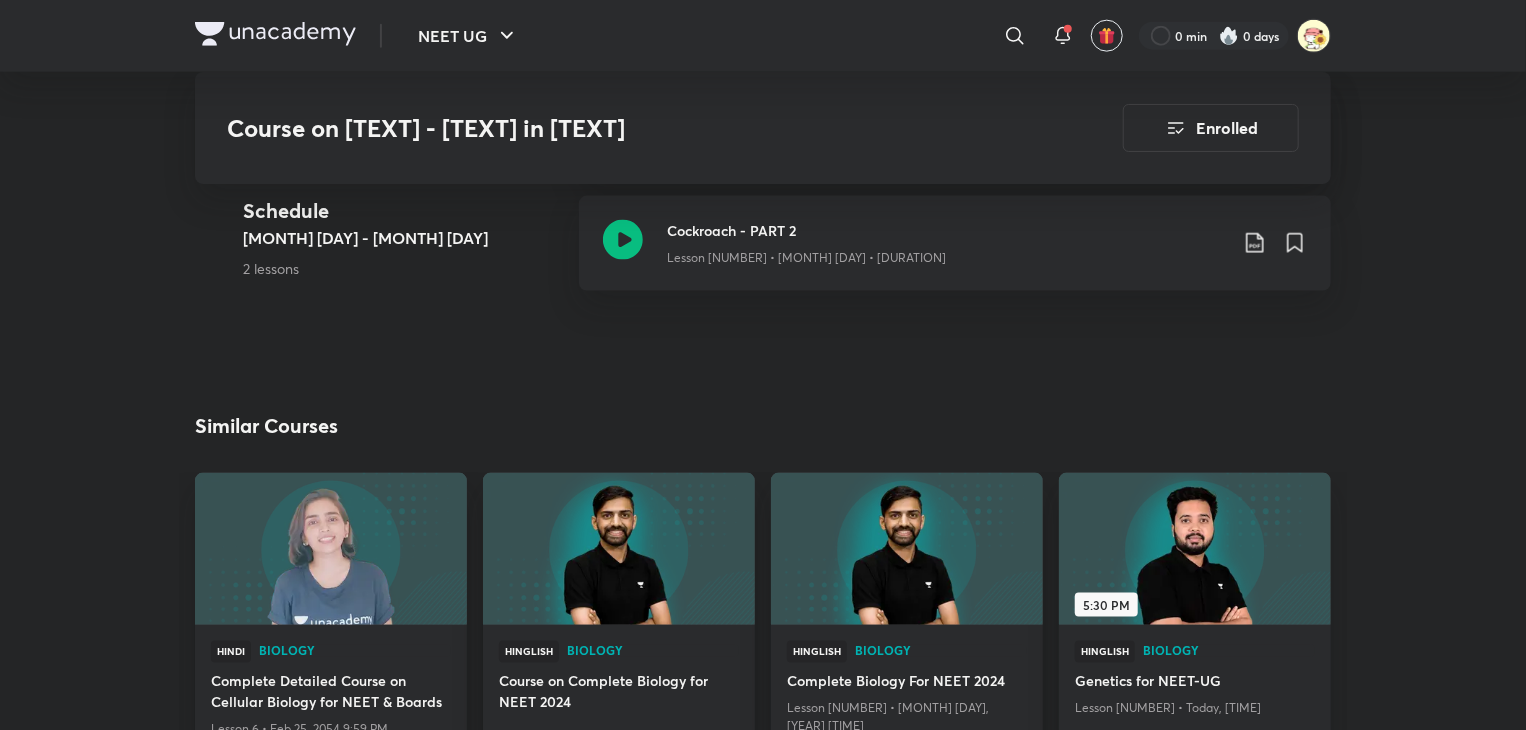 scroll, scrollTop: 1237, scrollLeft: 0, axis: vertical 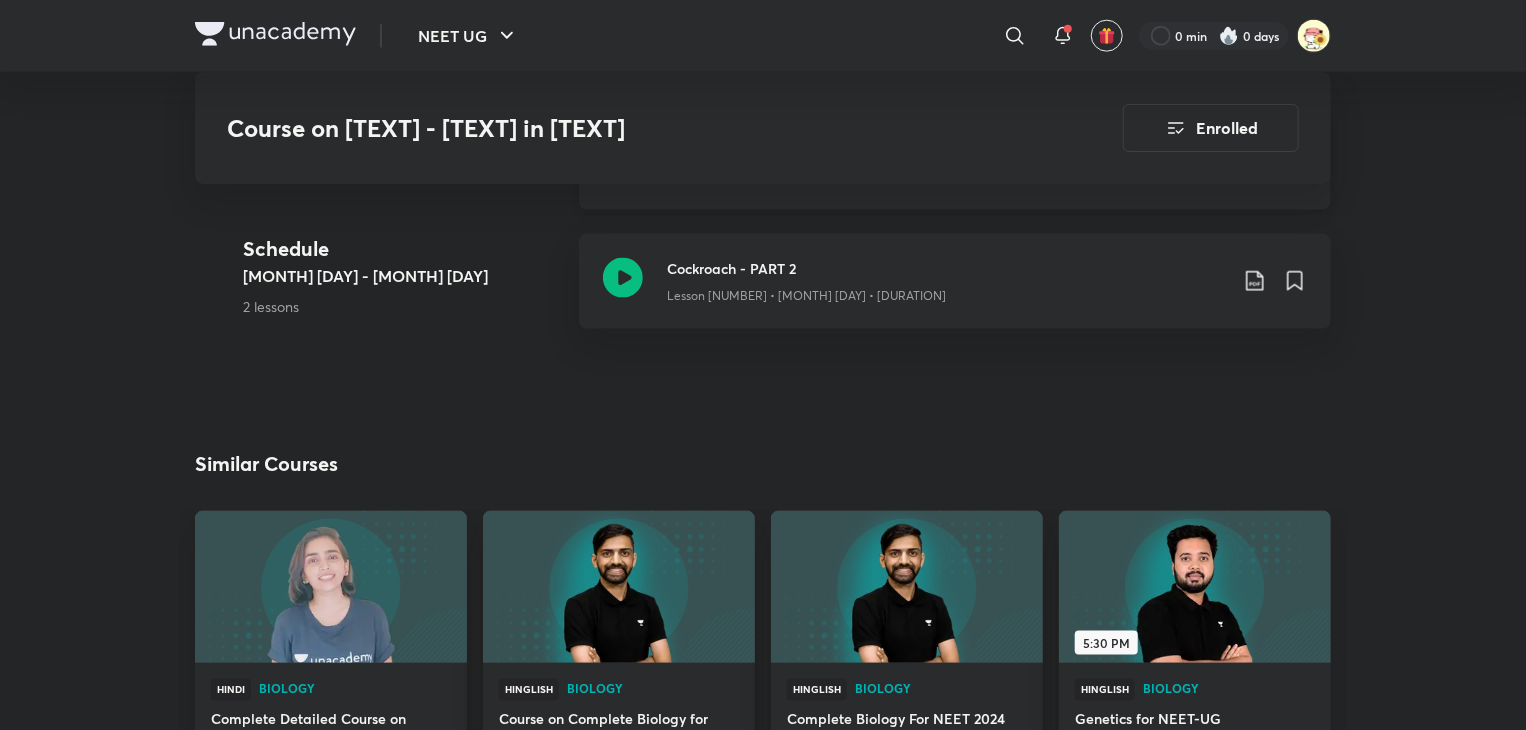 click on "Lesson [NUMBER] • [MONTH] [DAY] • [DURATION]" at bounding box center [806, 177] 